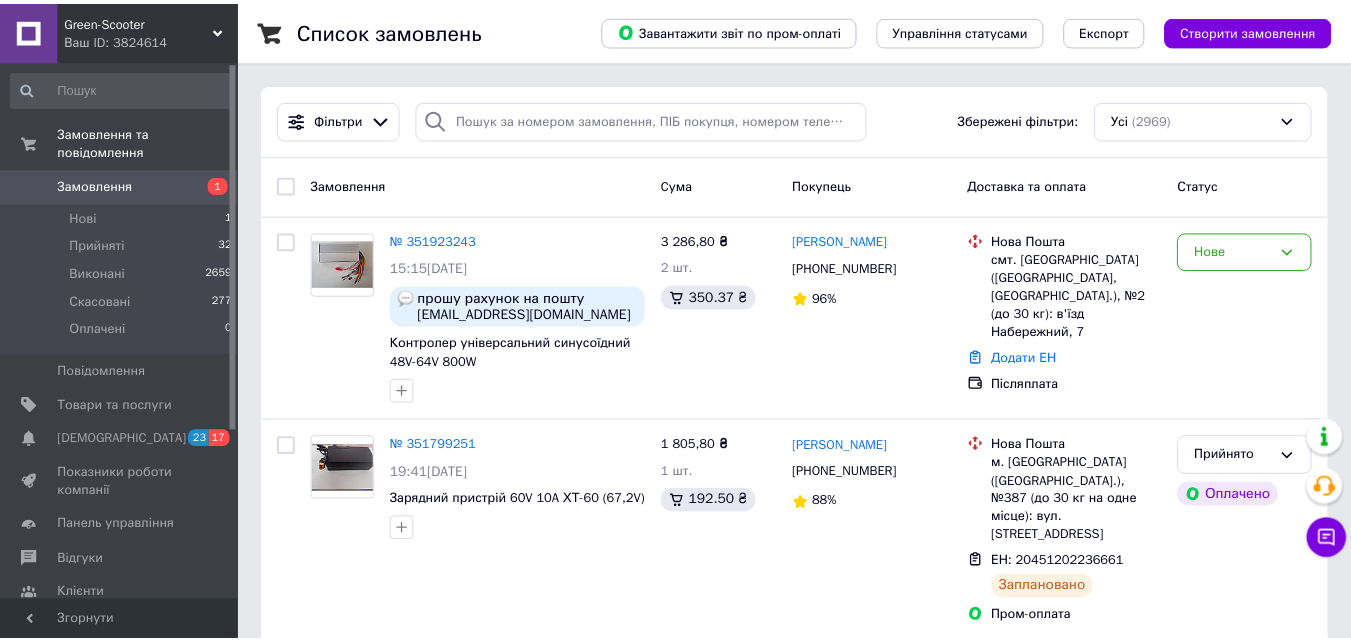 scroll, scrollTop: 0, scrollLeft: 0, axis: both 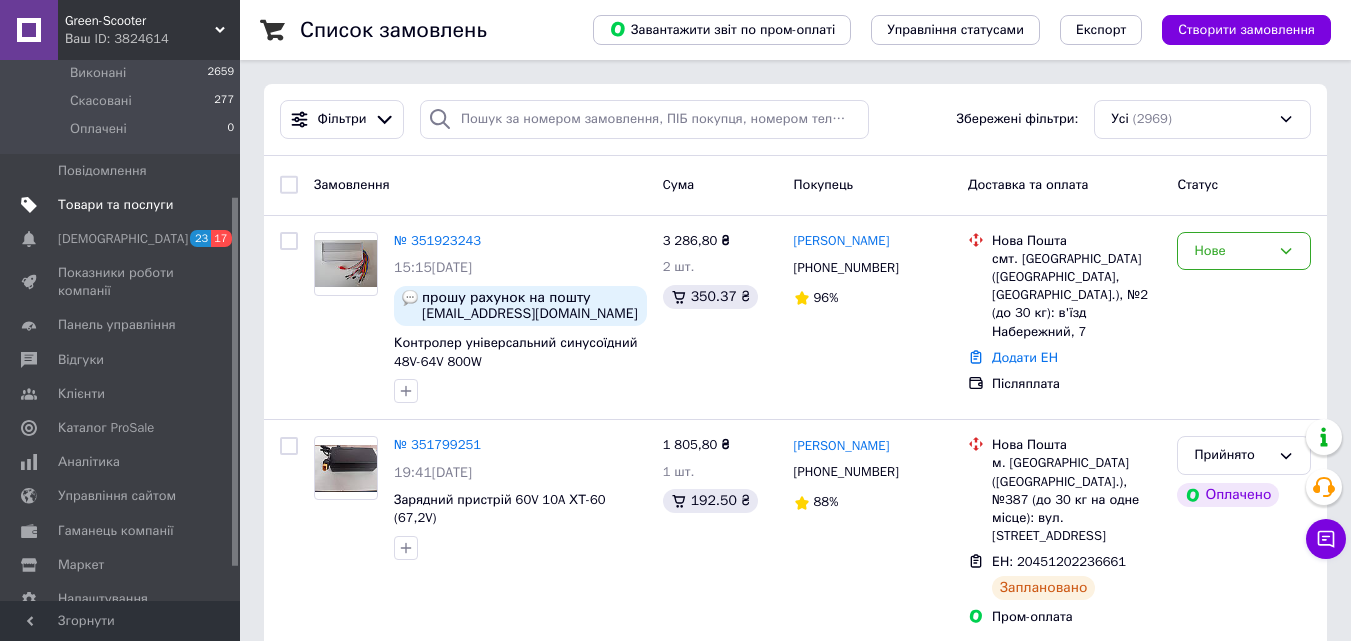 click on "Товари та послуги" at bounding box center (115, 205) 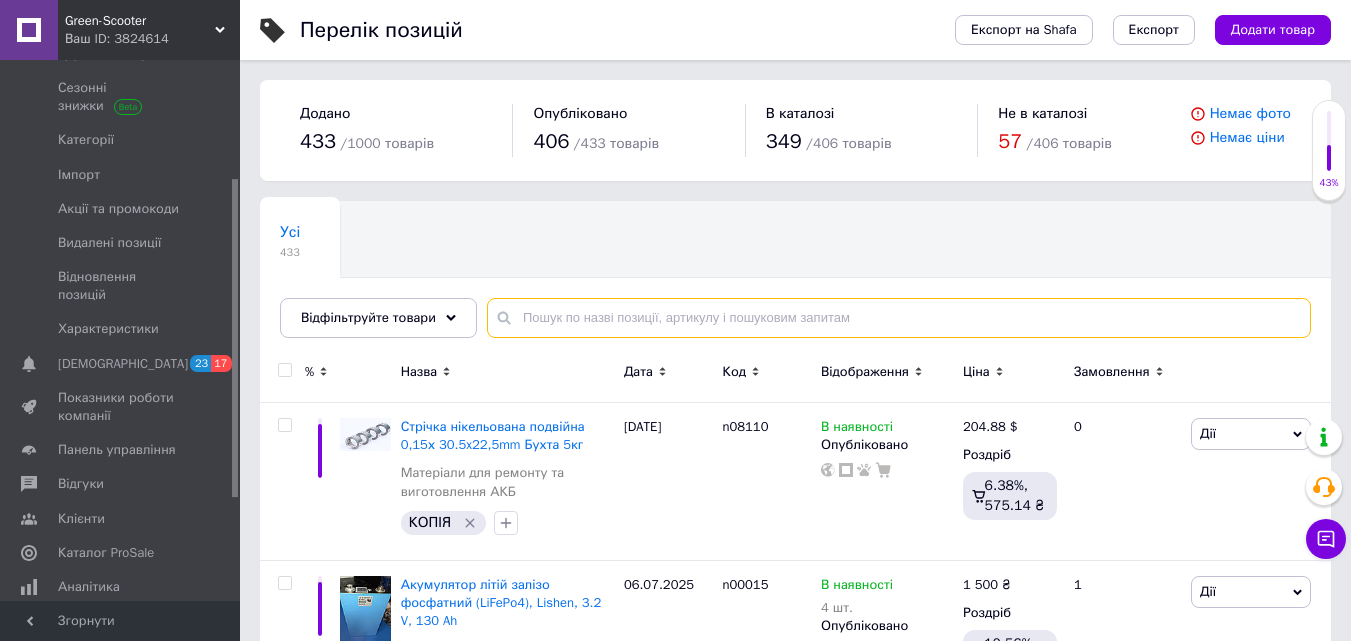click at bounding box center (899, 318) 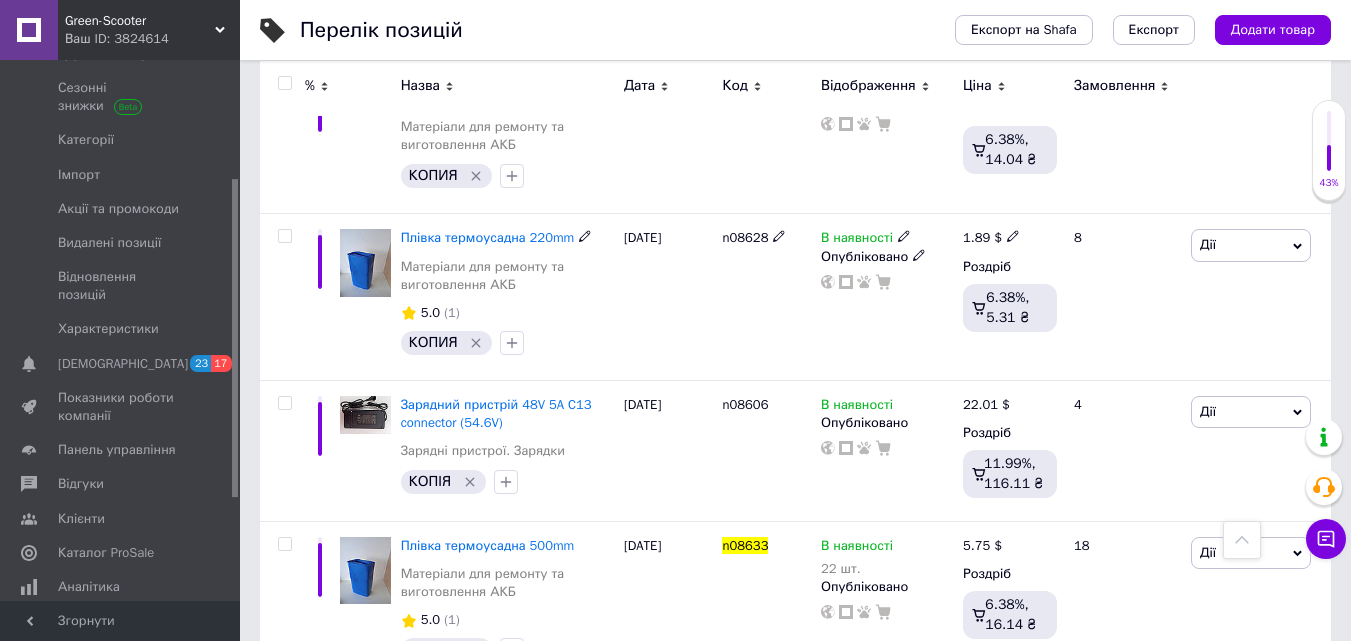 scroll, scrollTop: 2500, scrollLeft: 0, axis: vertical 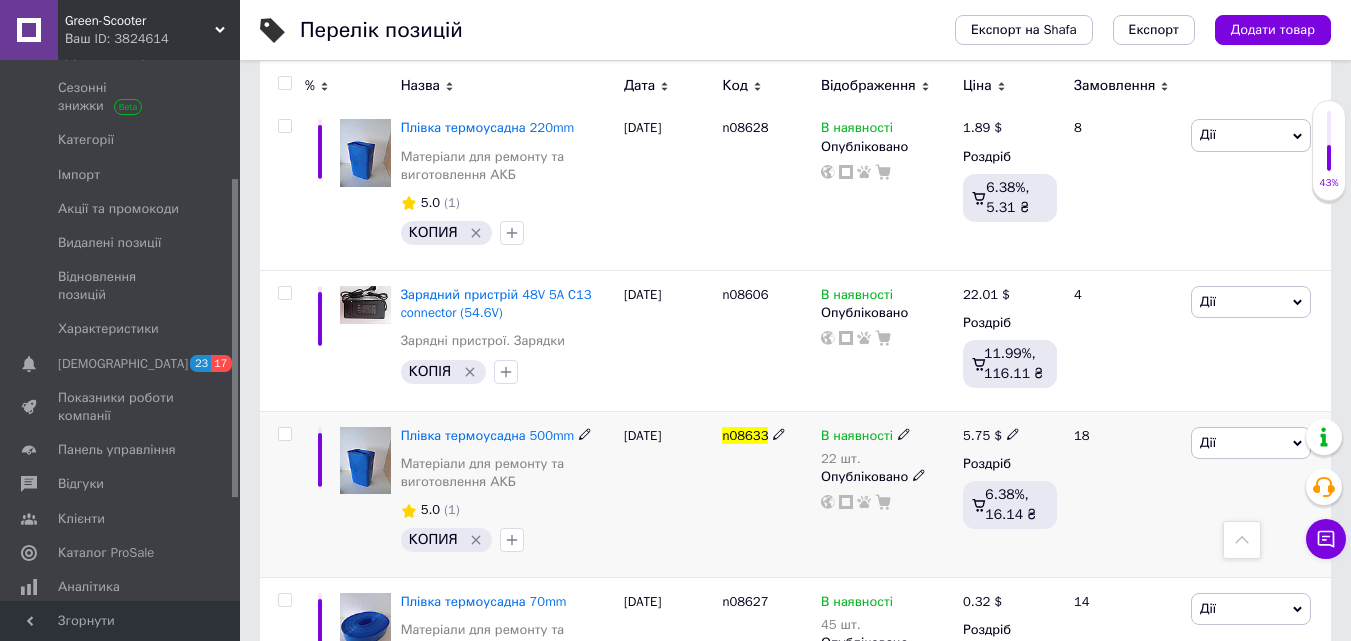 type on "n08633" 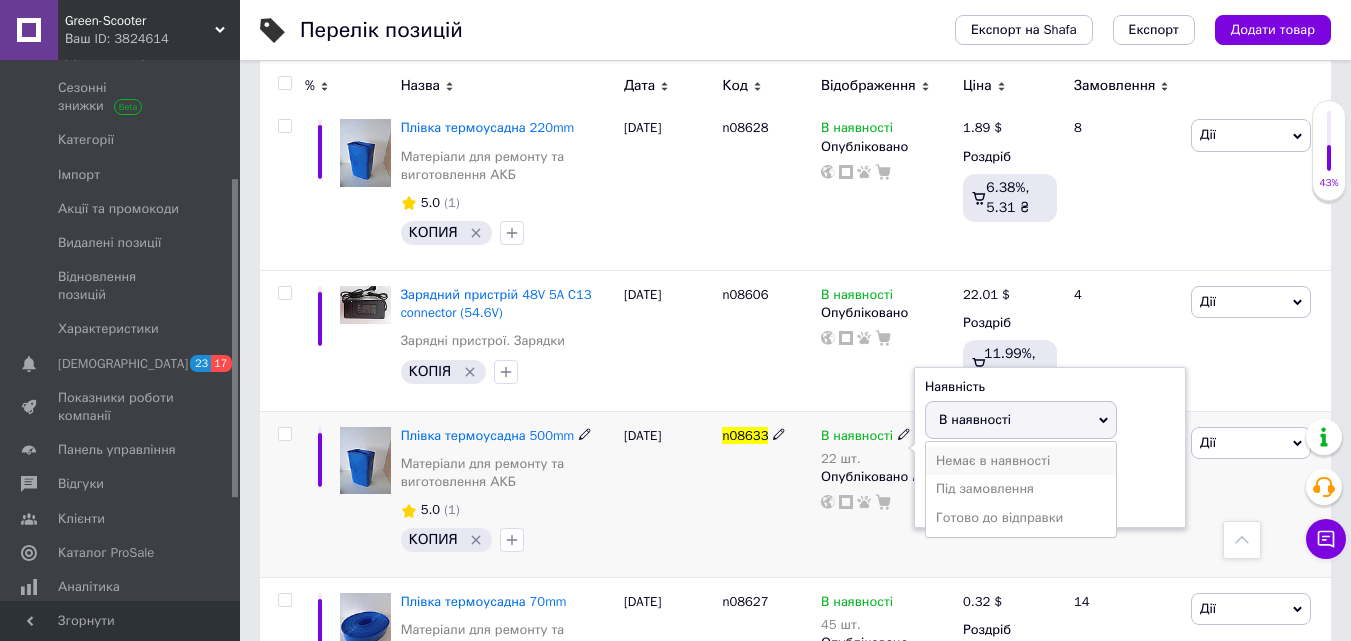 click on "Немає в наявності" at bounding box center [1021, 461] 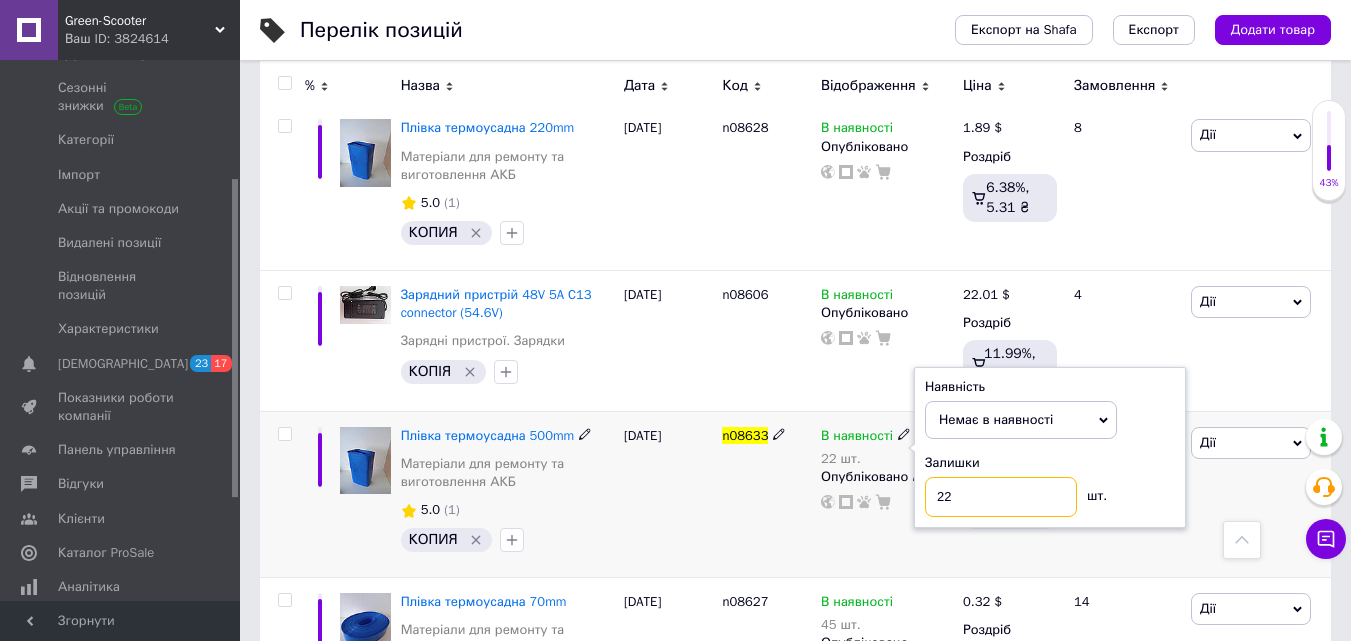 click on "22" at bounding box center [1001, 497] 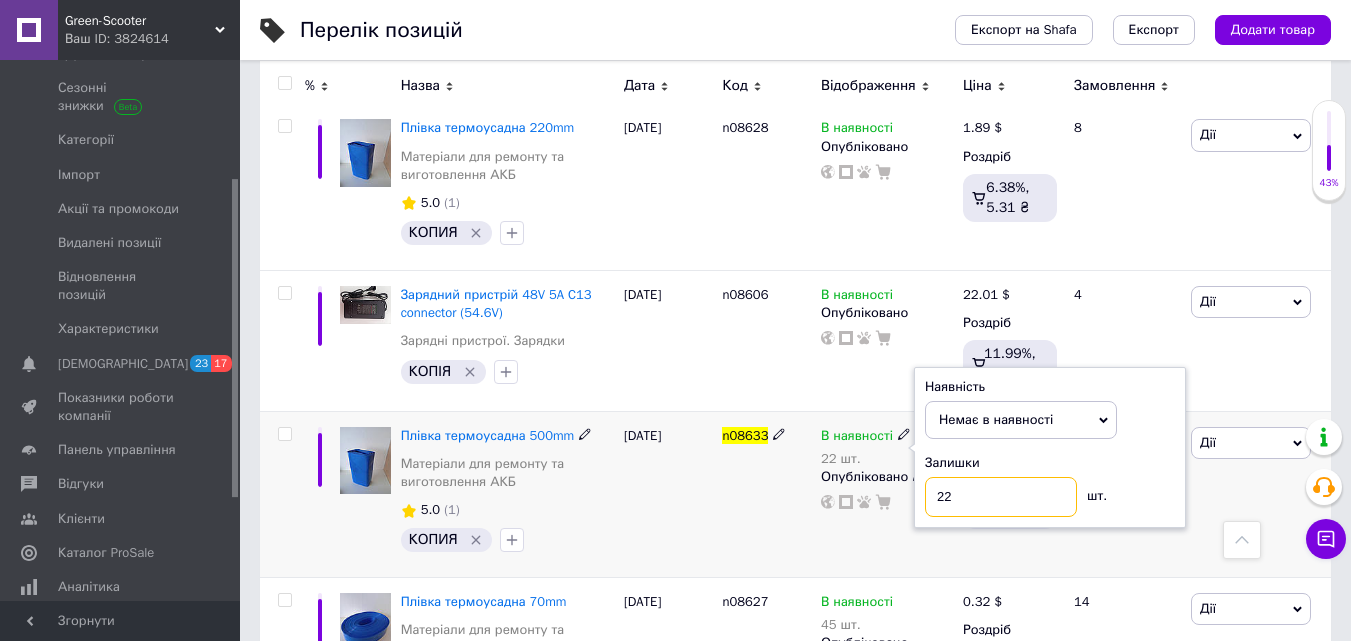 type on "2" 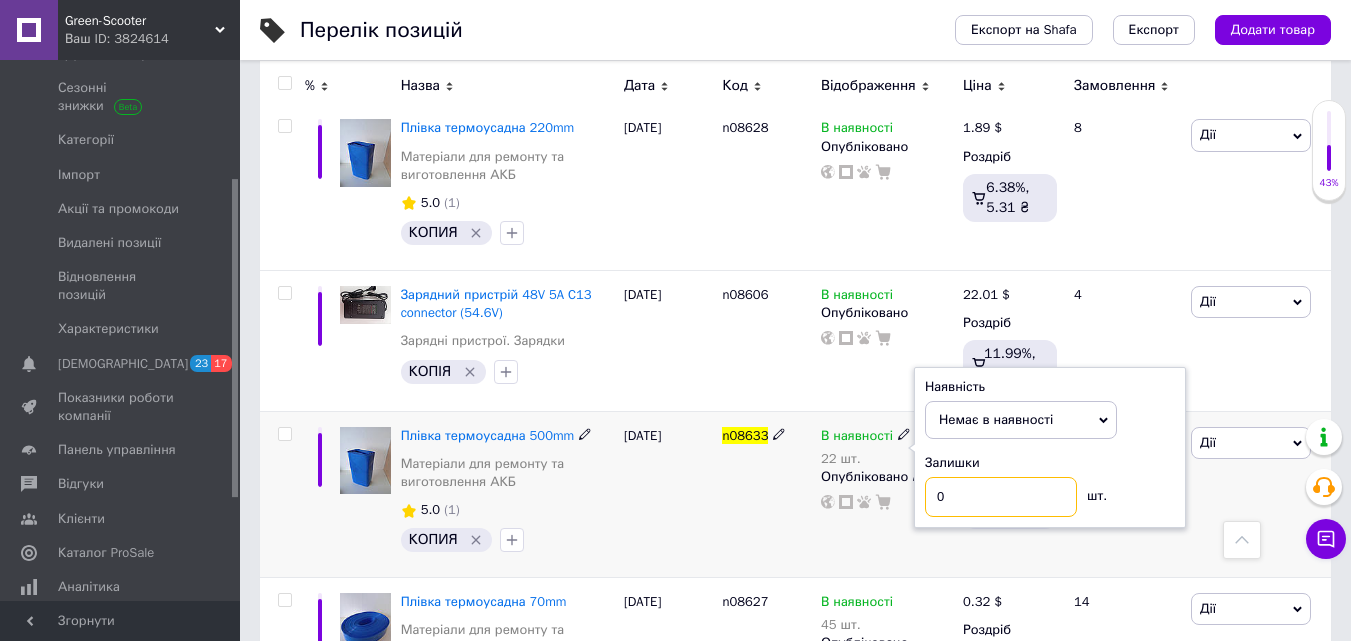 type on "0" 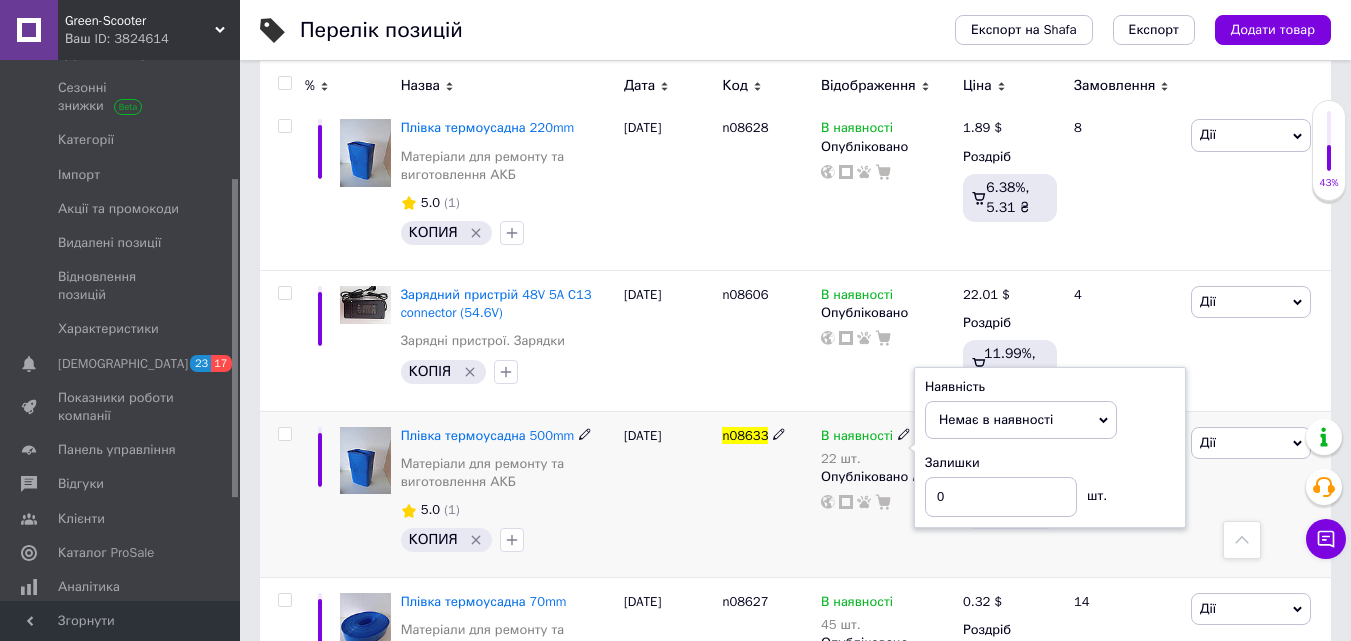 click on "n08633" at bounding box center [766, 494] 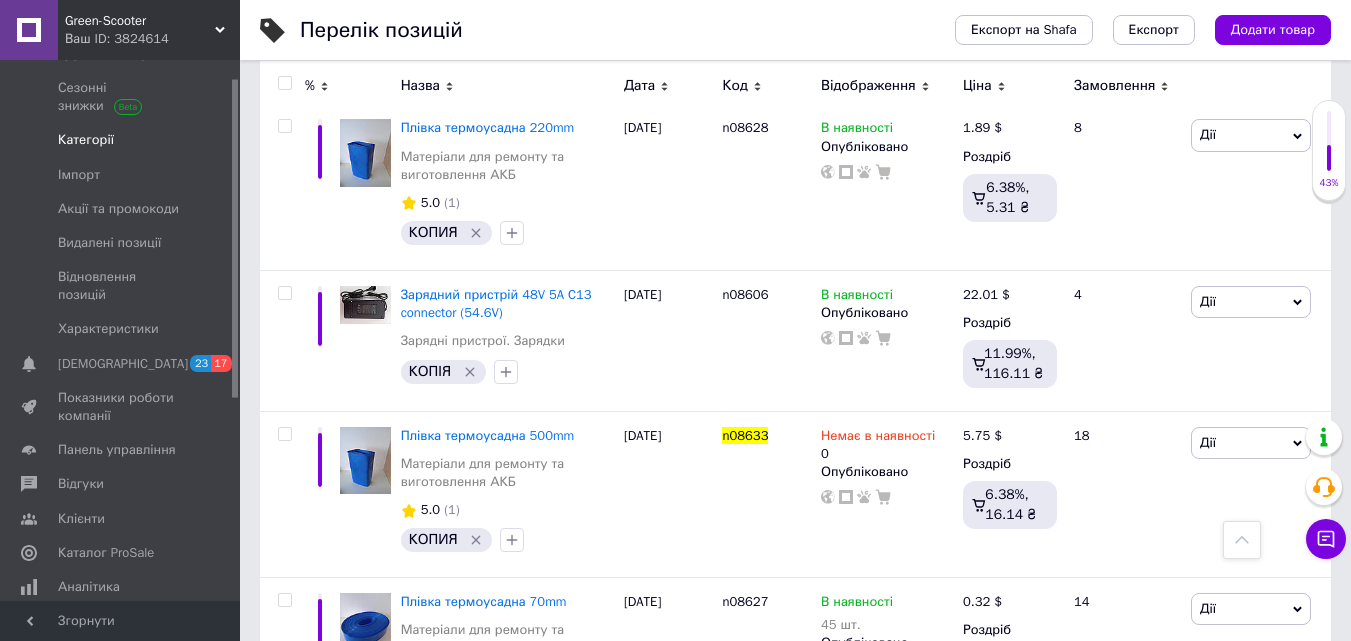 scroll, scrollTop: 0, scrollLeft: 0, axis: both 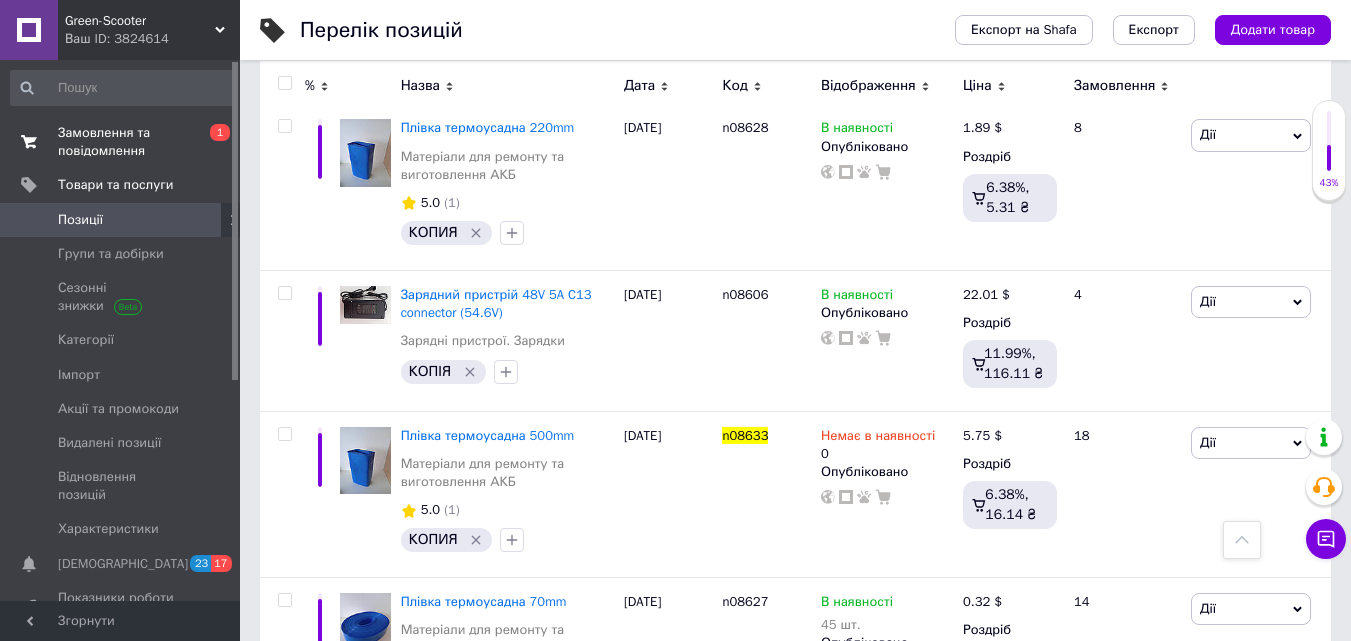 click on "Замовлення та повідомлення" at bounding box center [121, 142] 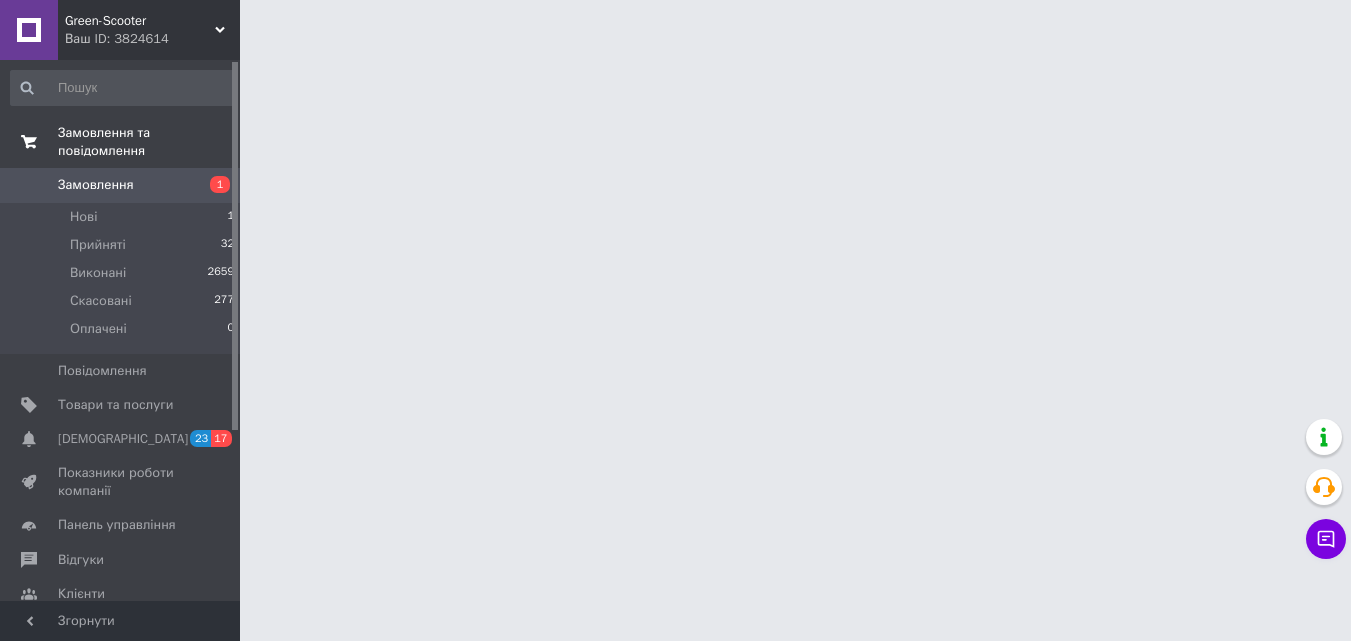 scroll, scrollTop: 0, scrollLeft: 0, axis: both 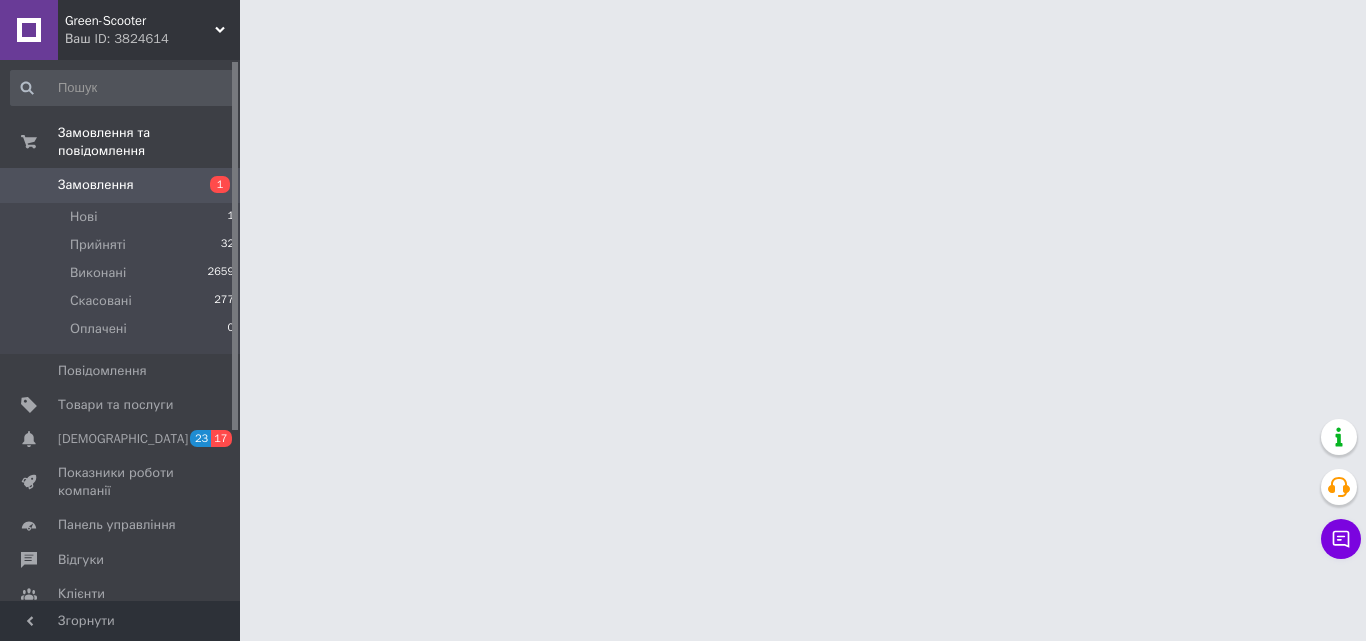 click on "Замовлення" at bounding box center (96, 185) 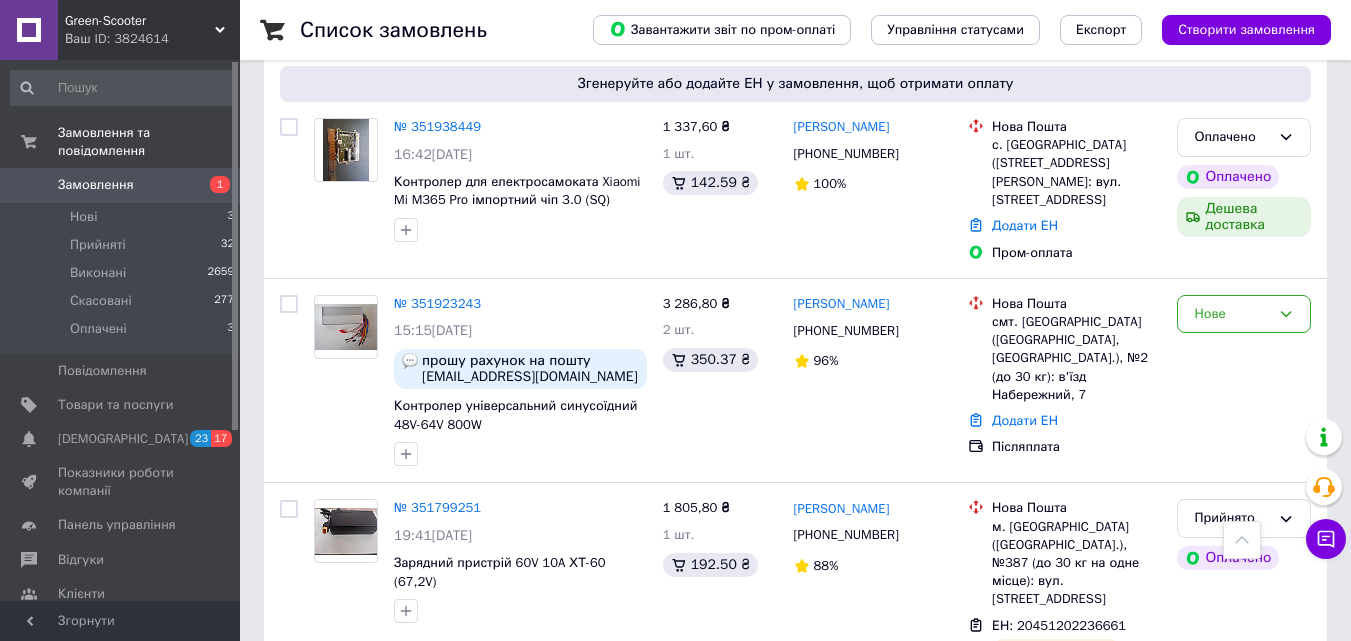 scroll, scrollTop: 900, scrollLeft: 0, axis: vertical 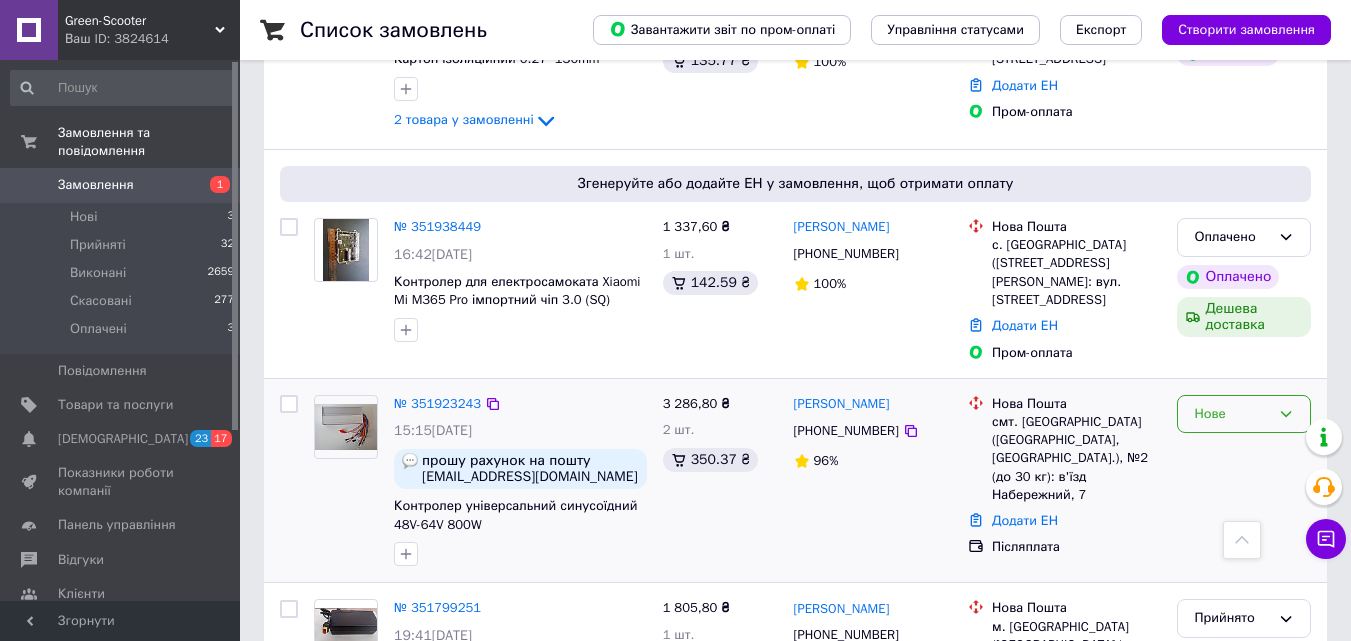 click 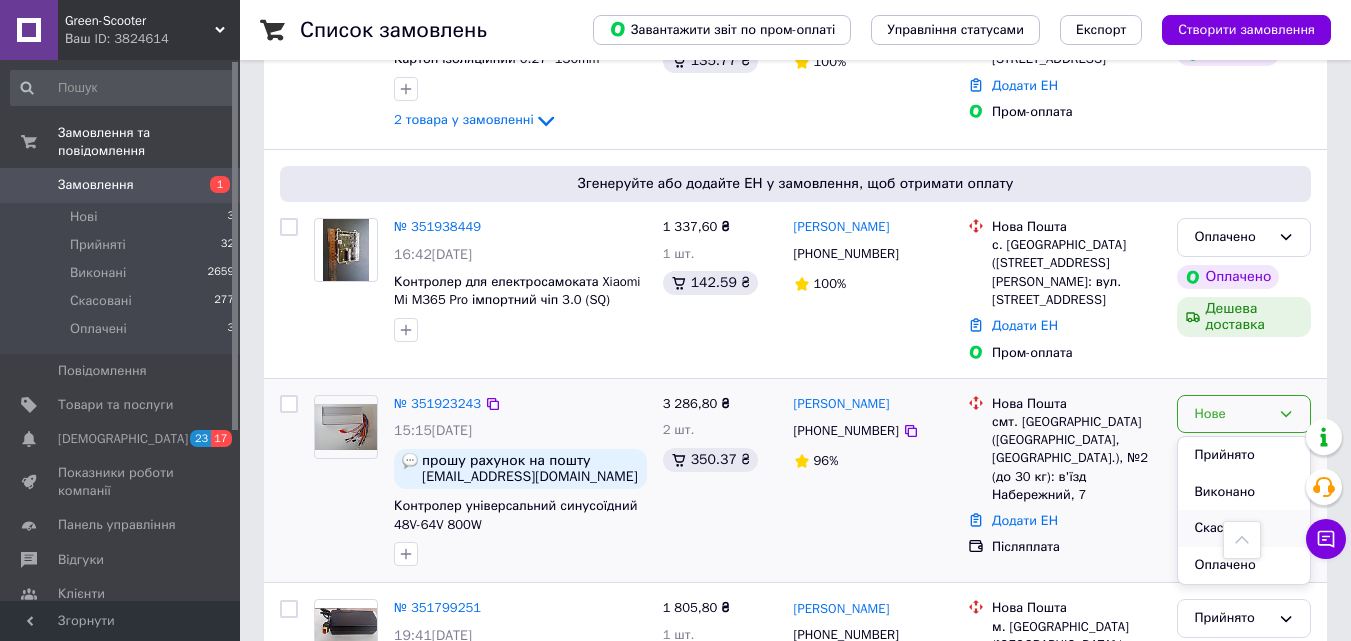 click on "Скасовано" at bounding box center (1244, 528) 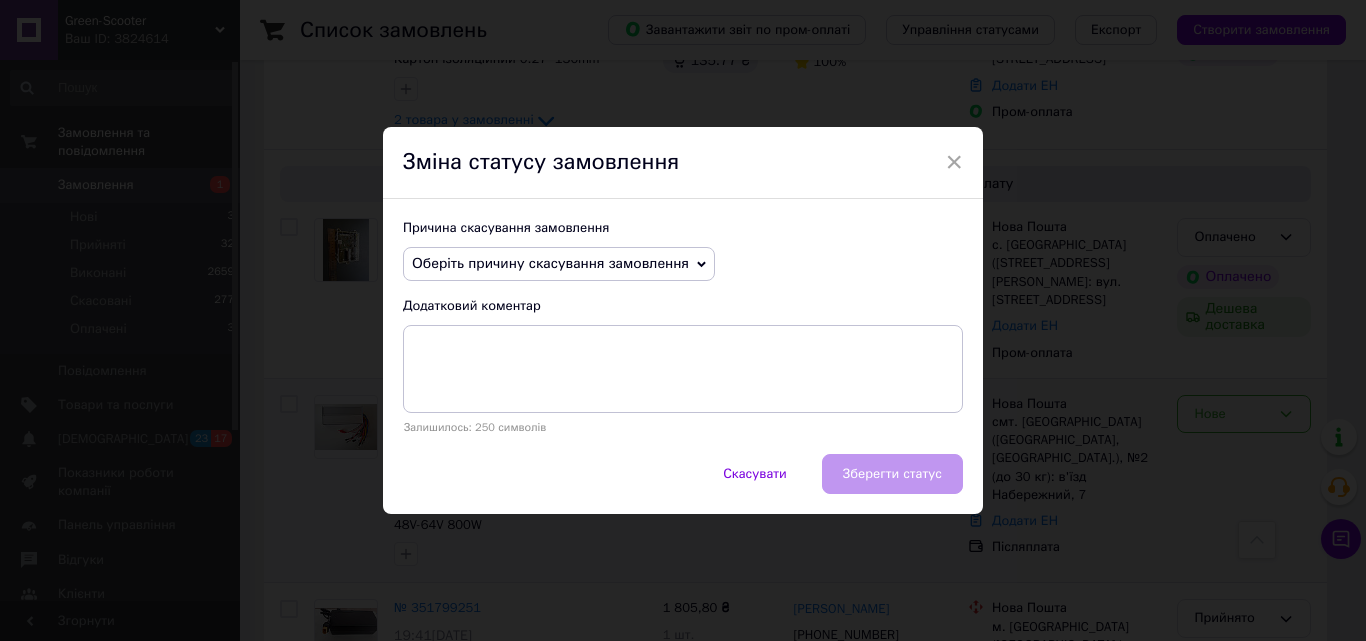 click 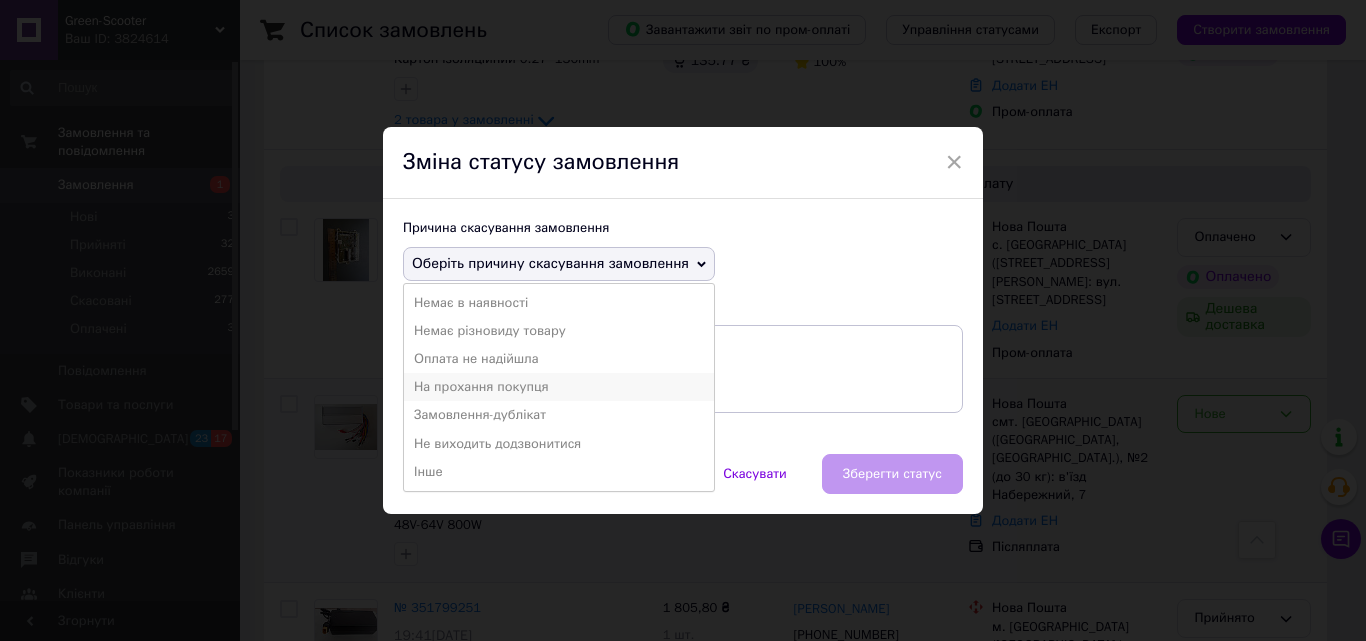 click on "На прохання покупця" at bounding box center [559, 387] 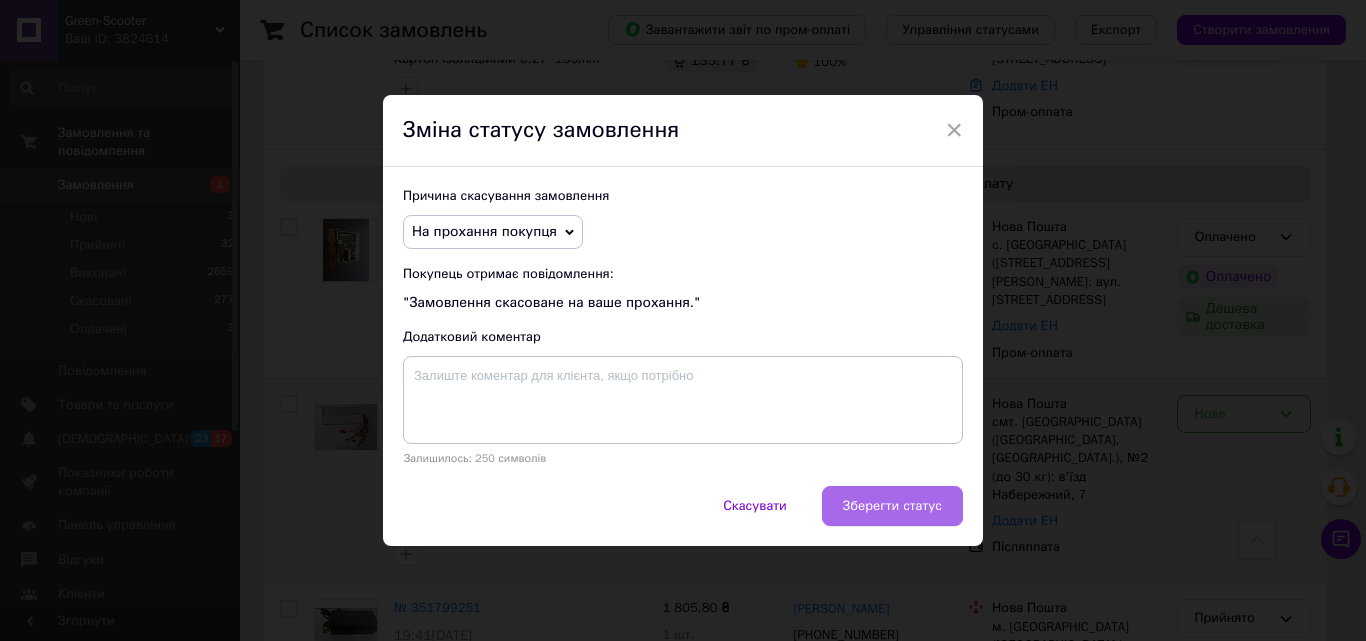 click on "Зберегти статус" at bounding box center [892, 506] 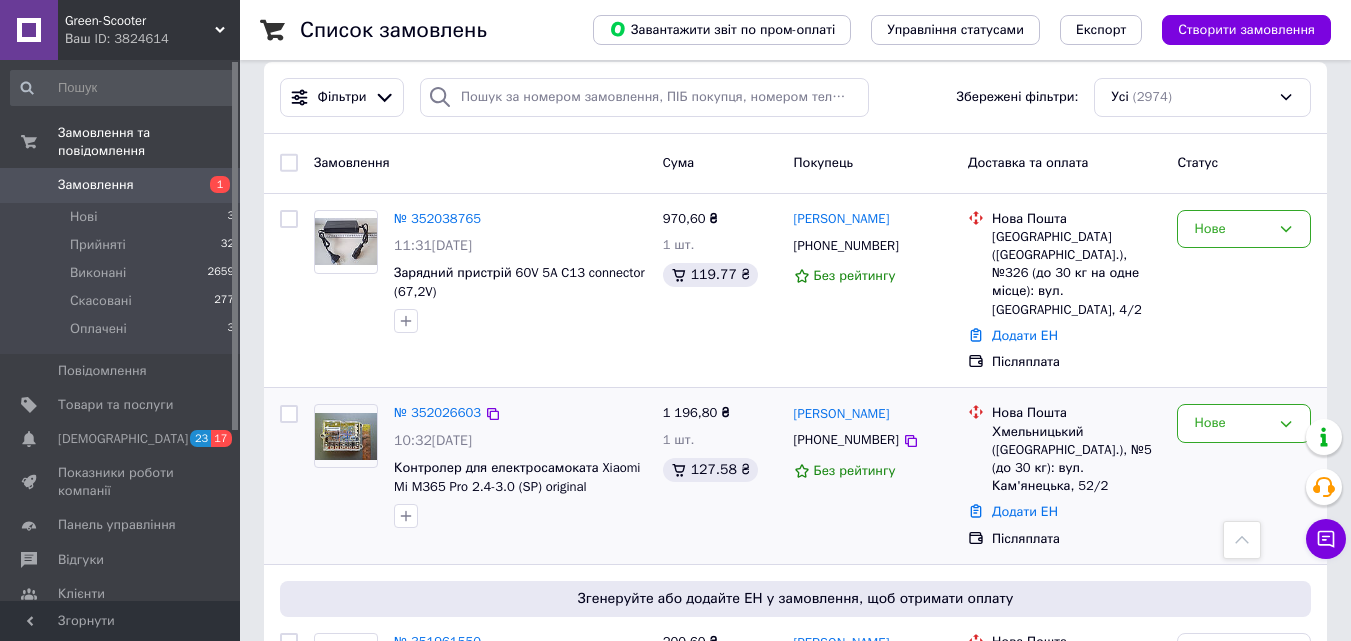 scroll, scrollTop: 0, scrollLeft: 0, axis: both 